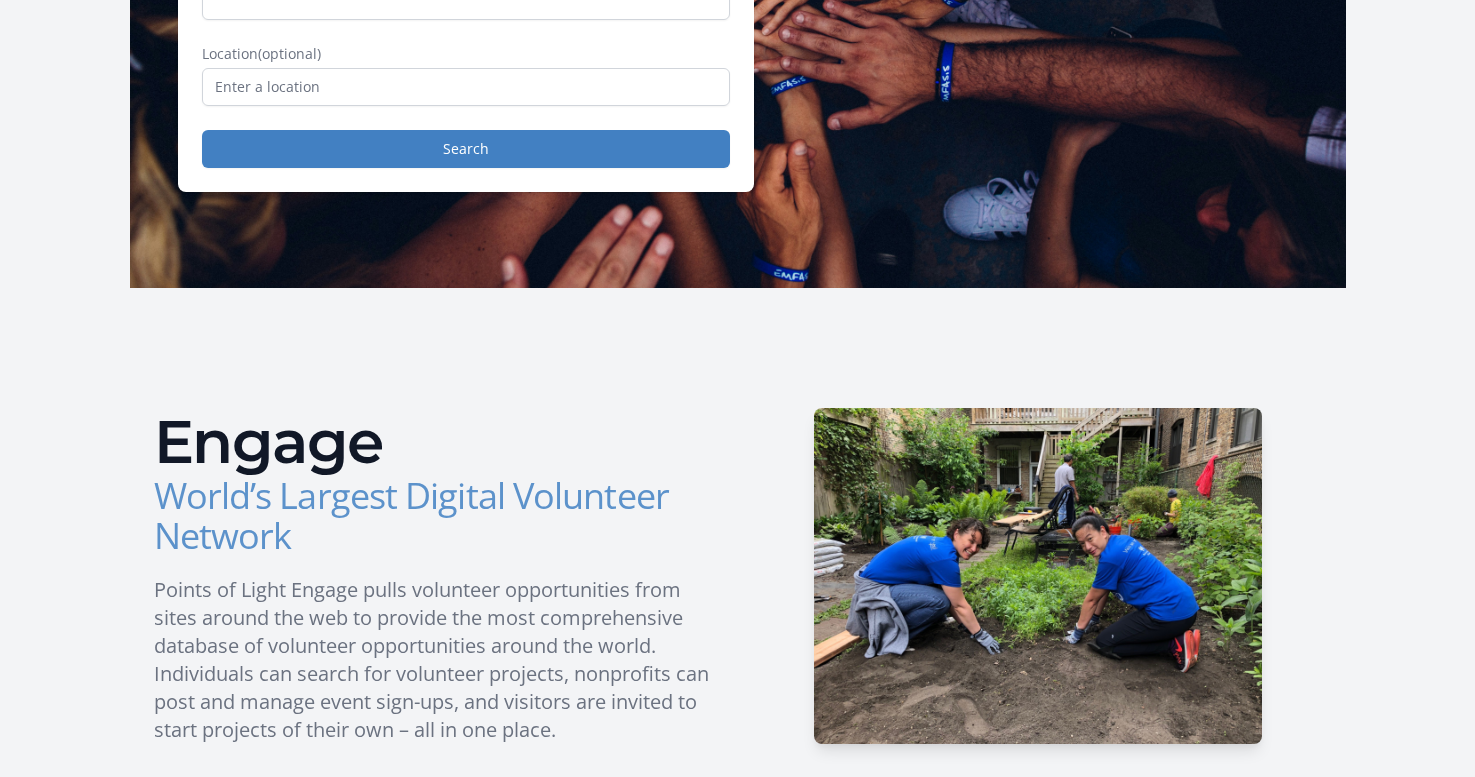 scroll, scrollTop: 0, scrollLeft: 0, axis: both 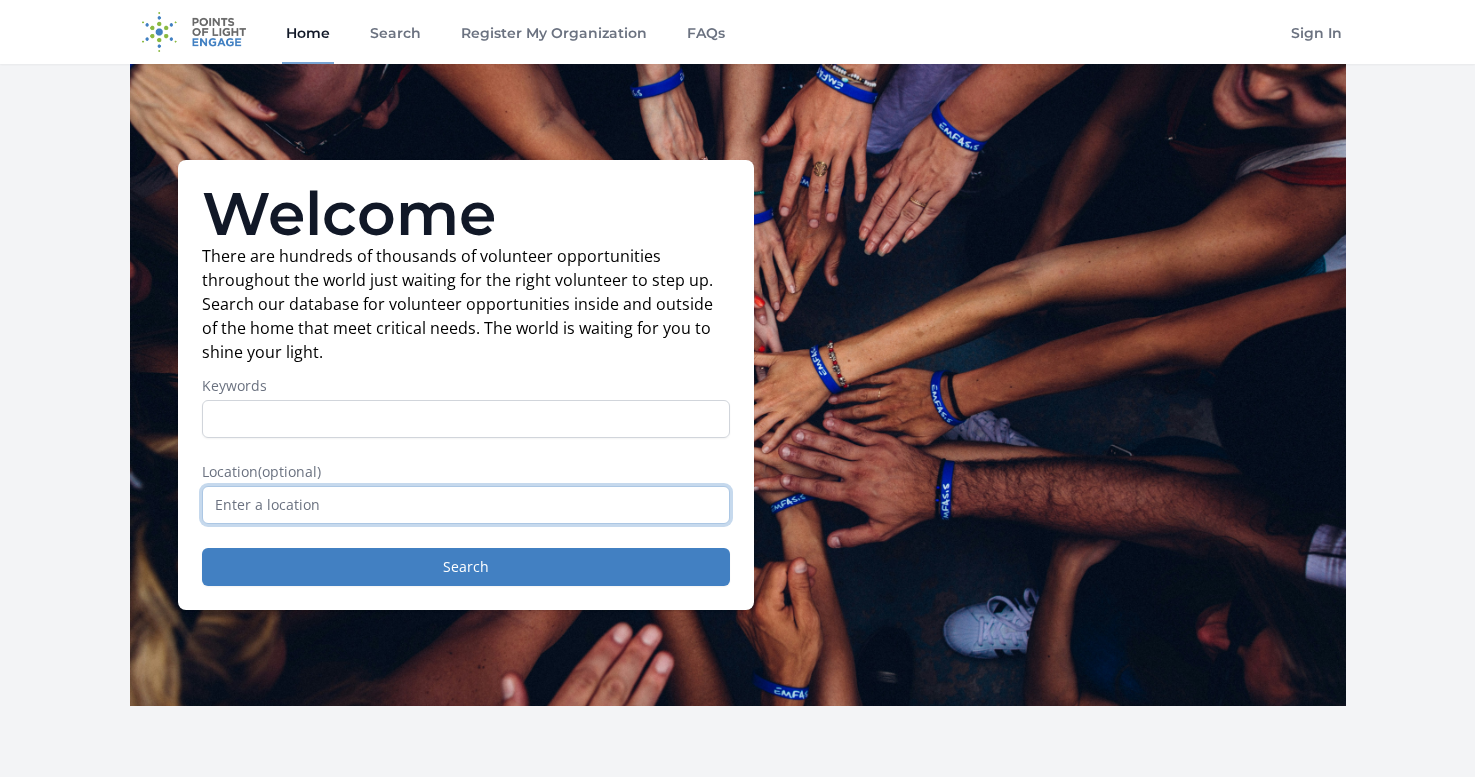 click at bounding box center (466, 505) 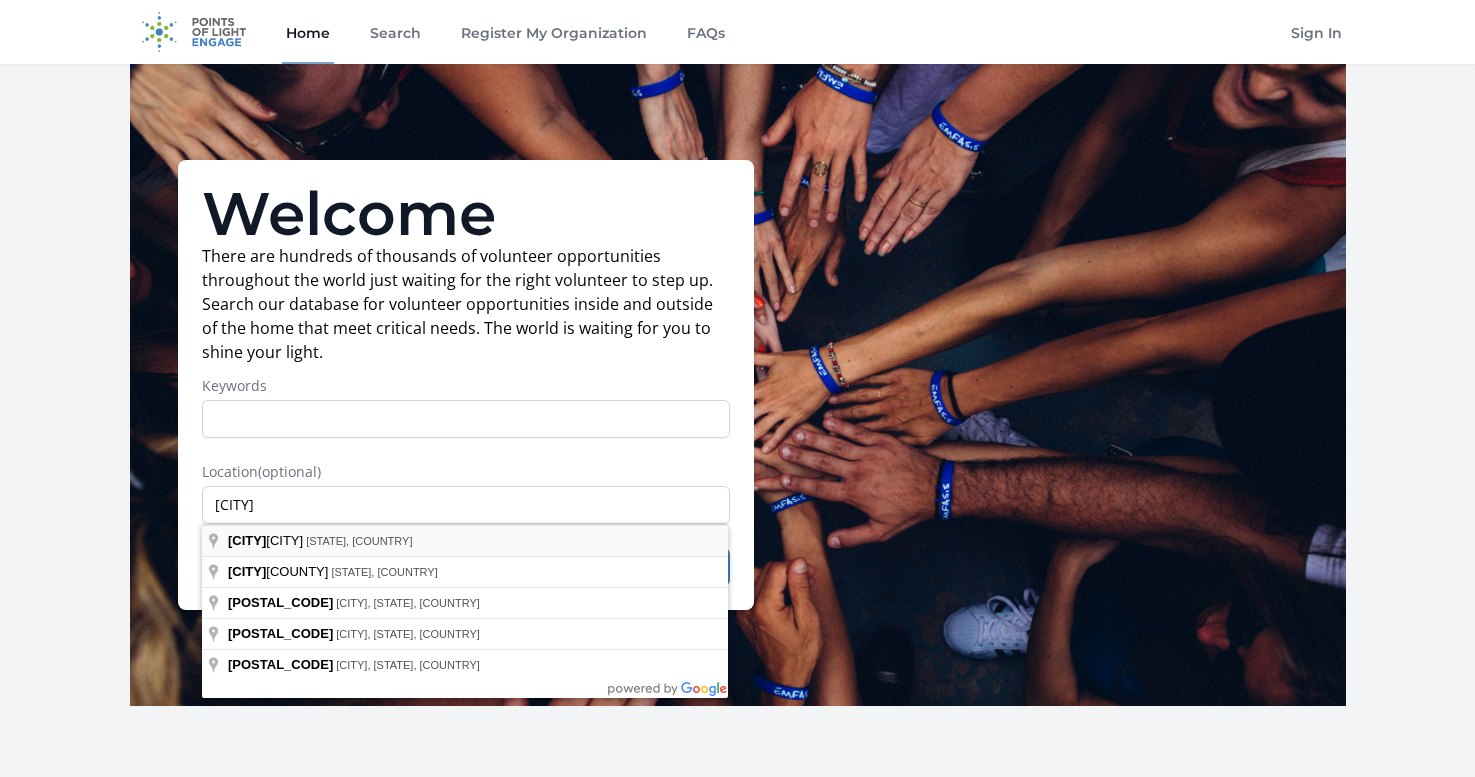 type on "San Francisco, CA, USA" 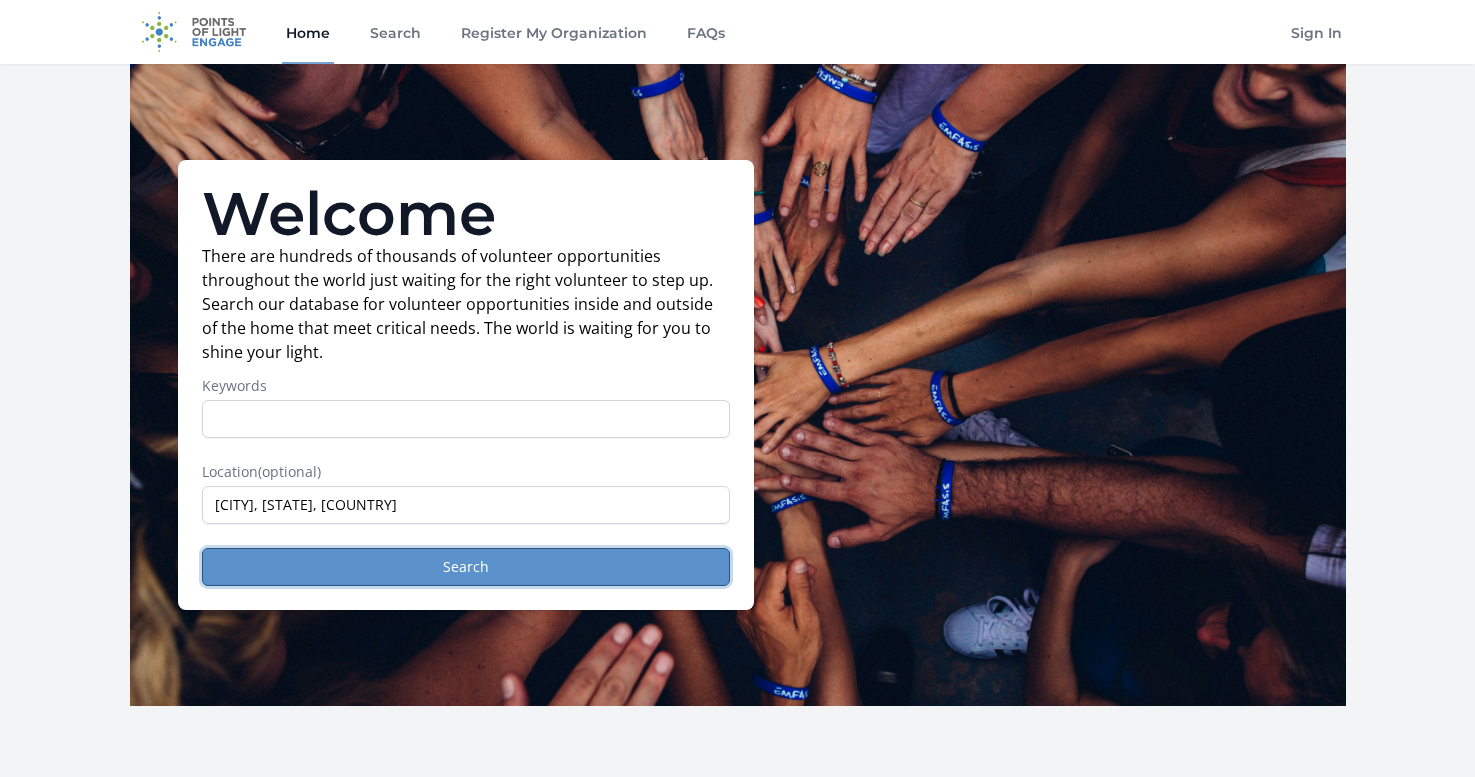 click on "Search" at bounding box center [466, 567] 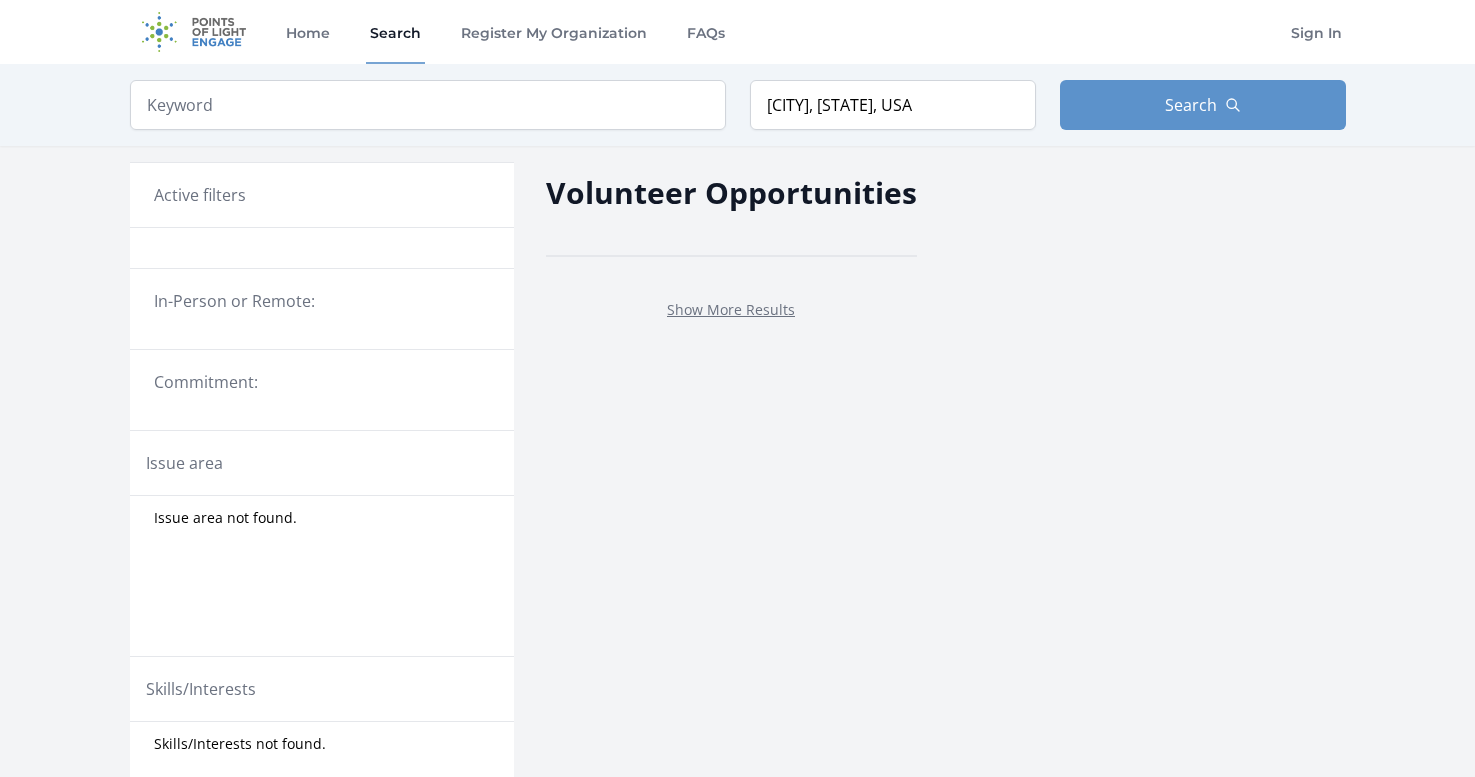 scroll, scrollTop: 0, scrollLeft: 0, axis: both 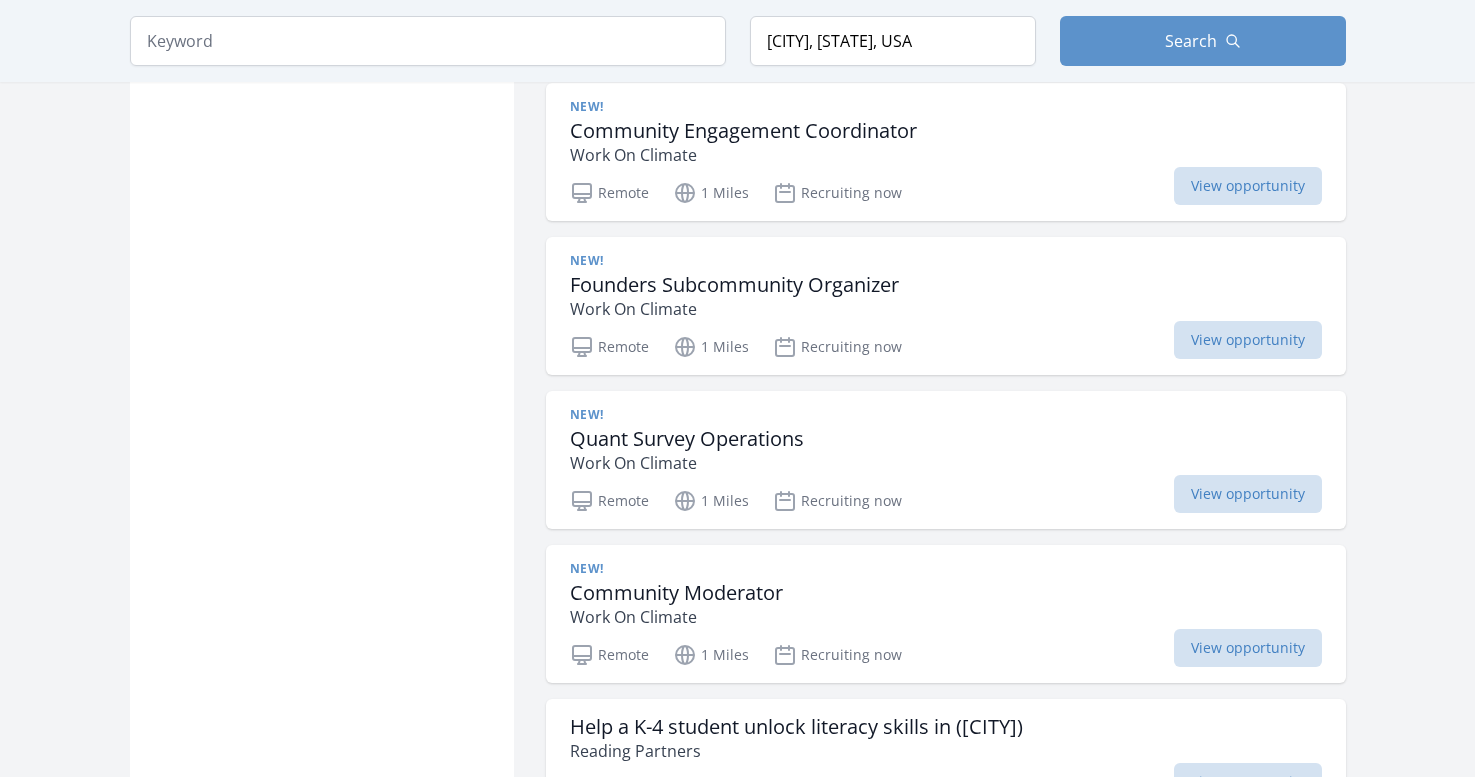 click on "Active filters
Clear filters
Within Any distance , 5 Miles , 20 Miles , 50 Miles , 100 Miles
In-Person or Remote:   Remote   In-Person   All
Commitment:   Ongoing   Event   AmeriCorps   All
Issue area   Community Strengthening   6264   Health & Wellness   5167   Education   3750   Seniors   3428   Hunger   3159   Children & Youth   2340   Environment   2310   Disabilities   1623   Arts & Culture   1425   Technology   1299   Animals   1258   Veterans & Military Families   1209   Disaster Response & Recovery   1006   Family Services   792   Literacy   688   Poverty   646   Women's Issues   588   Public Safety   555   Civil Rights   458" at bounding box center (322, 305) 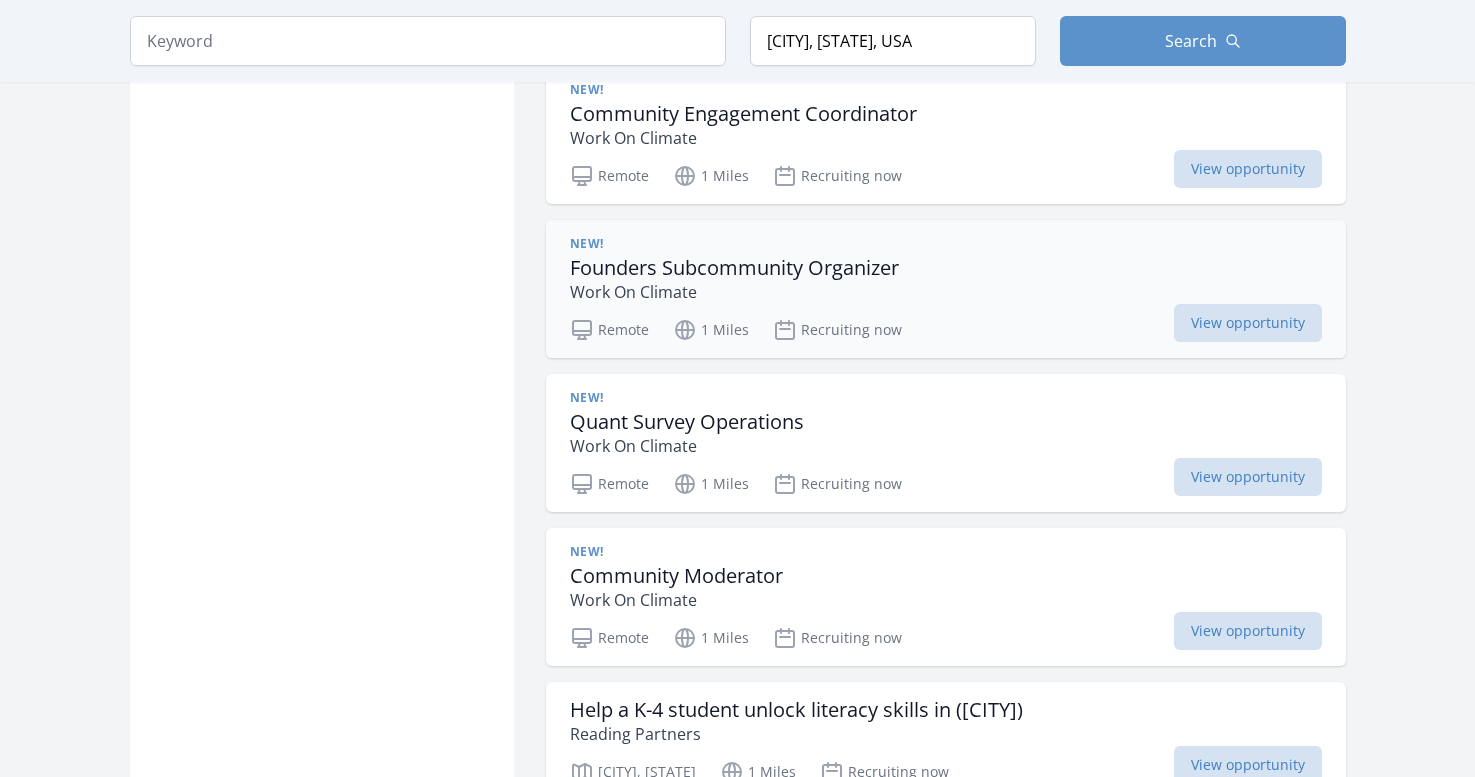 scroll, scrollTop: 1463, scrollLeft: 0, axis: vertical 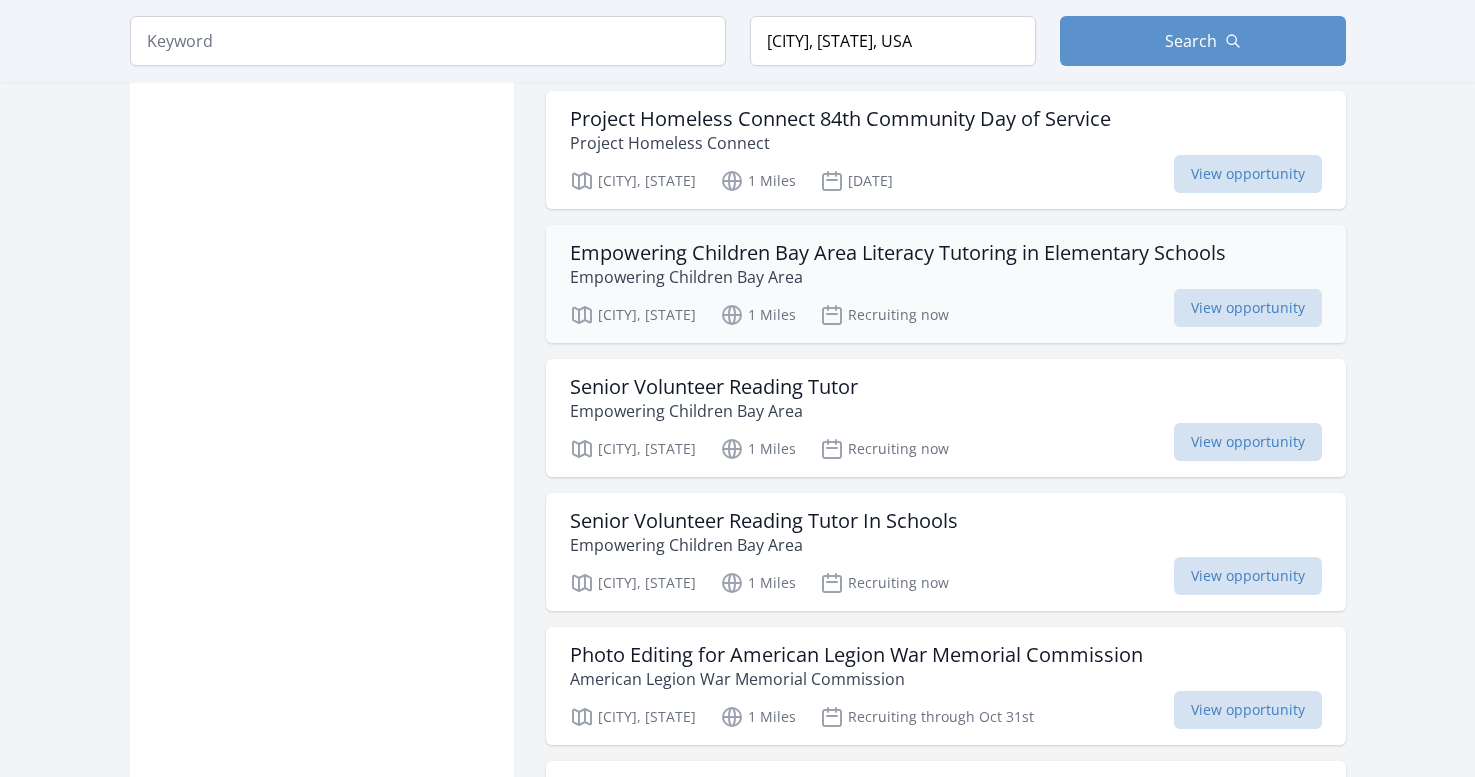 click on "Empowering Children Bay Area Literacy Tutoring in Elementary Schools" at bounding box center [898, 253] 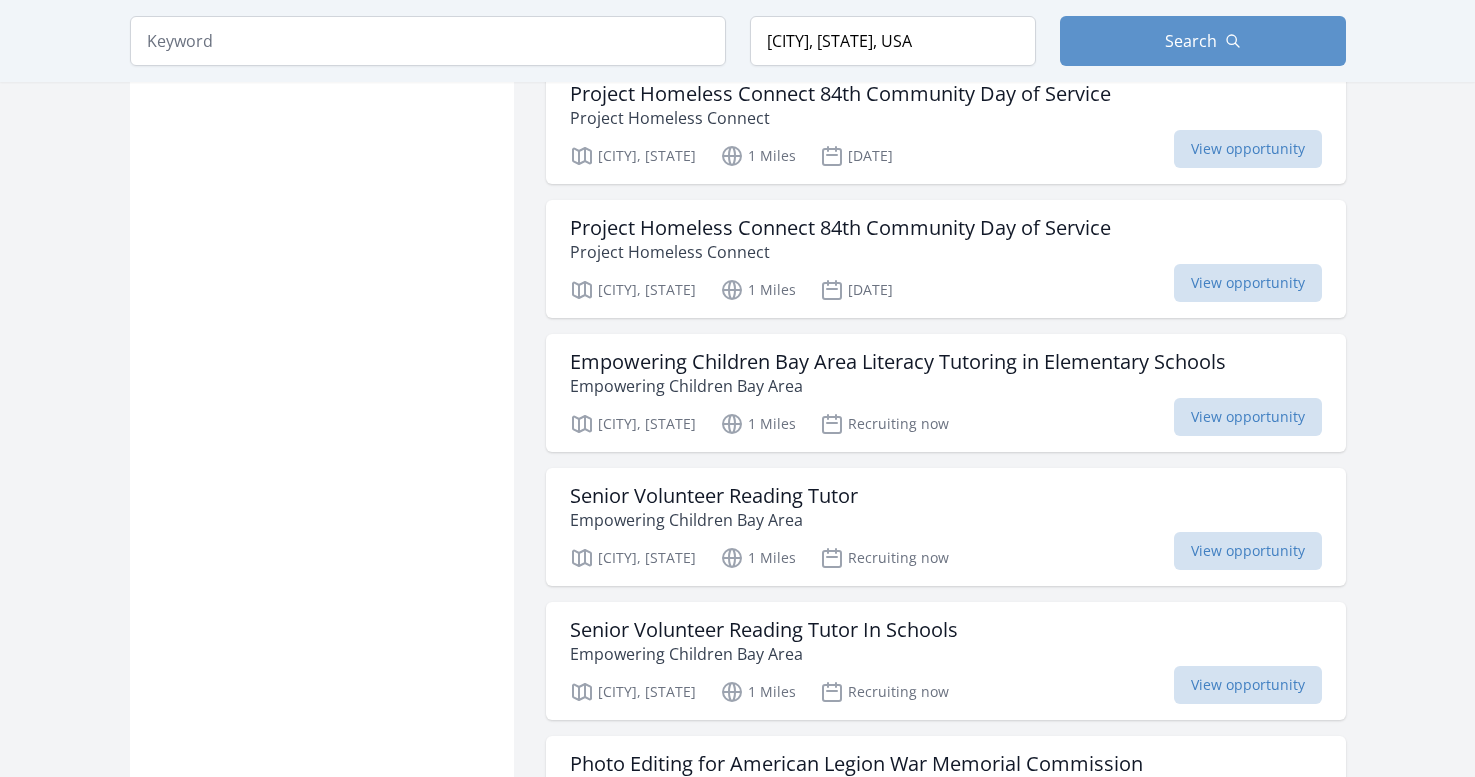 scroll, scrollTop: 6964, scrollLeft: 0, axis: vertical 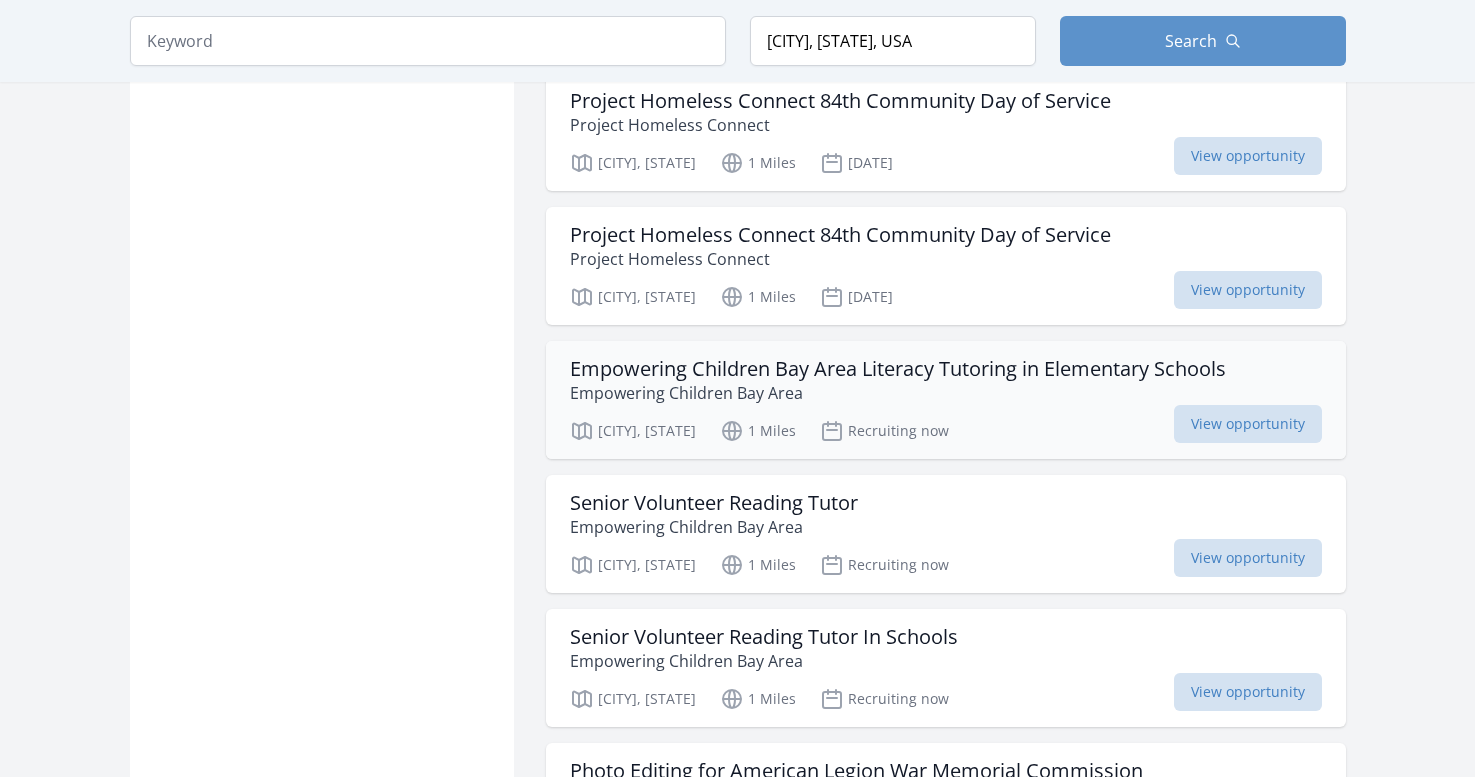 click on "Empowering Children Bay Area Literacy Tutoring in Elementary Schools" at bounding box center [898, 369] 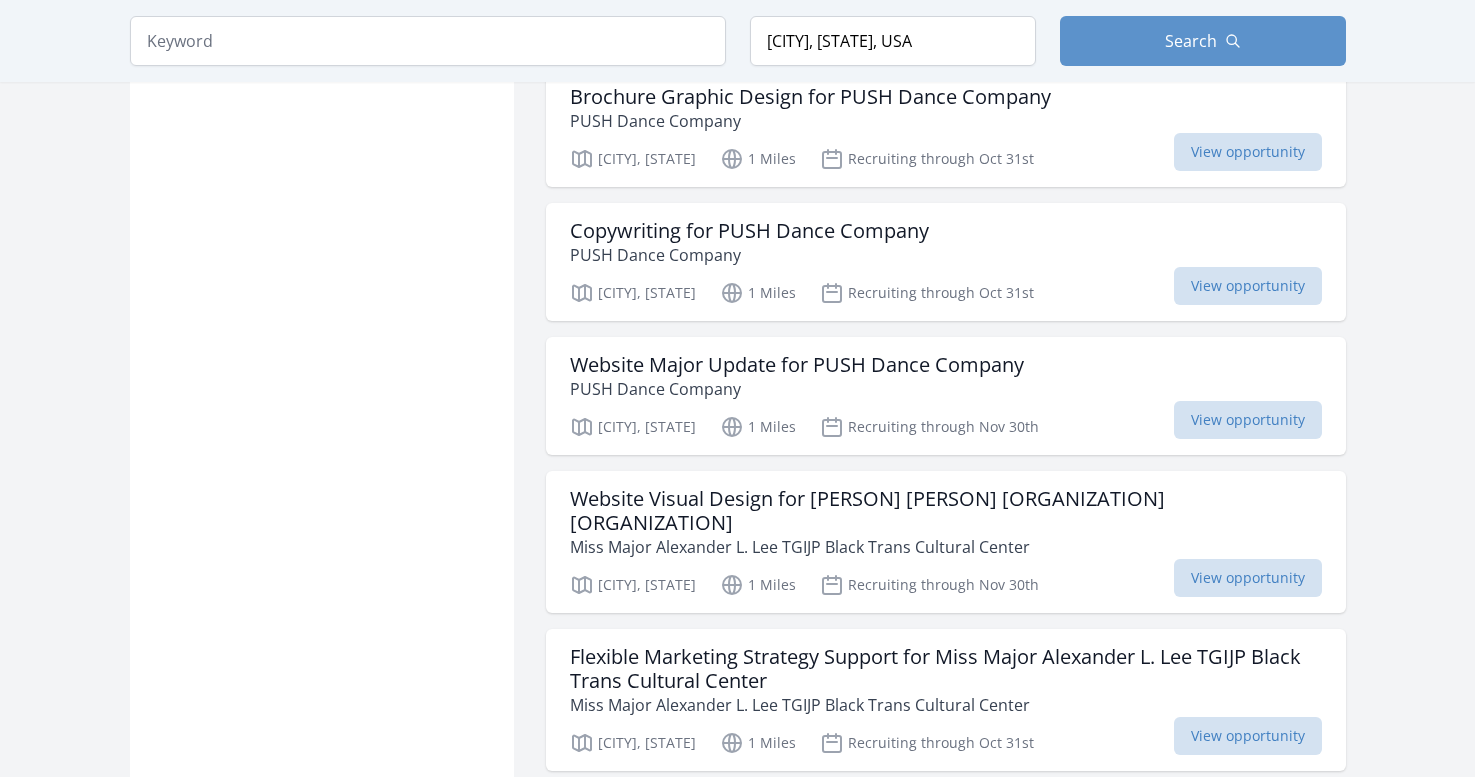 scroll, scrollTop: 7809, scrollLeft: 0, axis: vertical 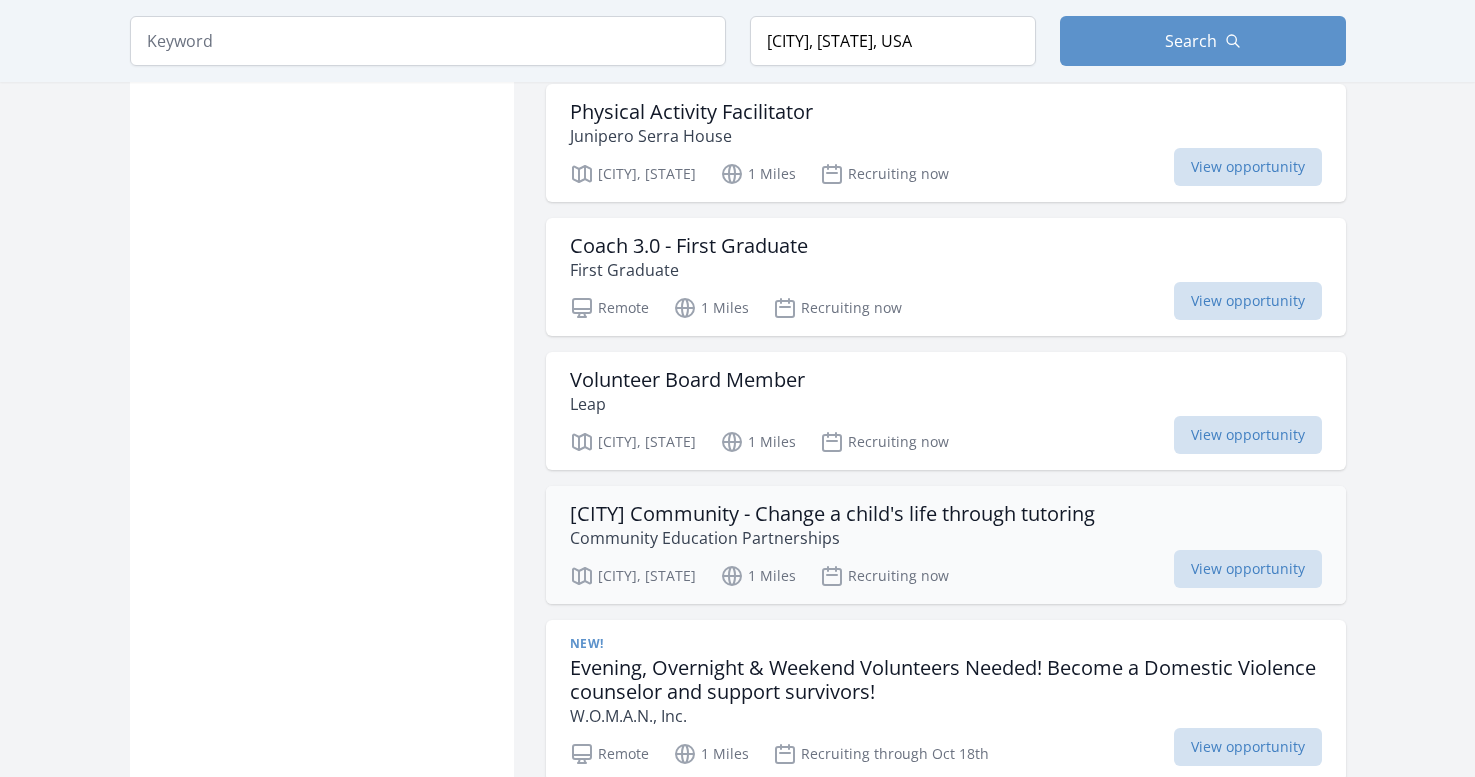 click on "San Francisco Community - Change a child's life through tutoring" at bounding box center [832, 514] 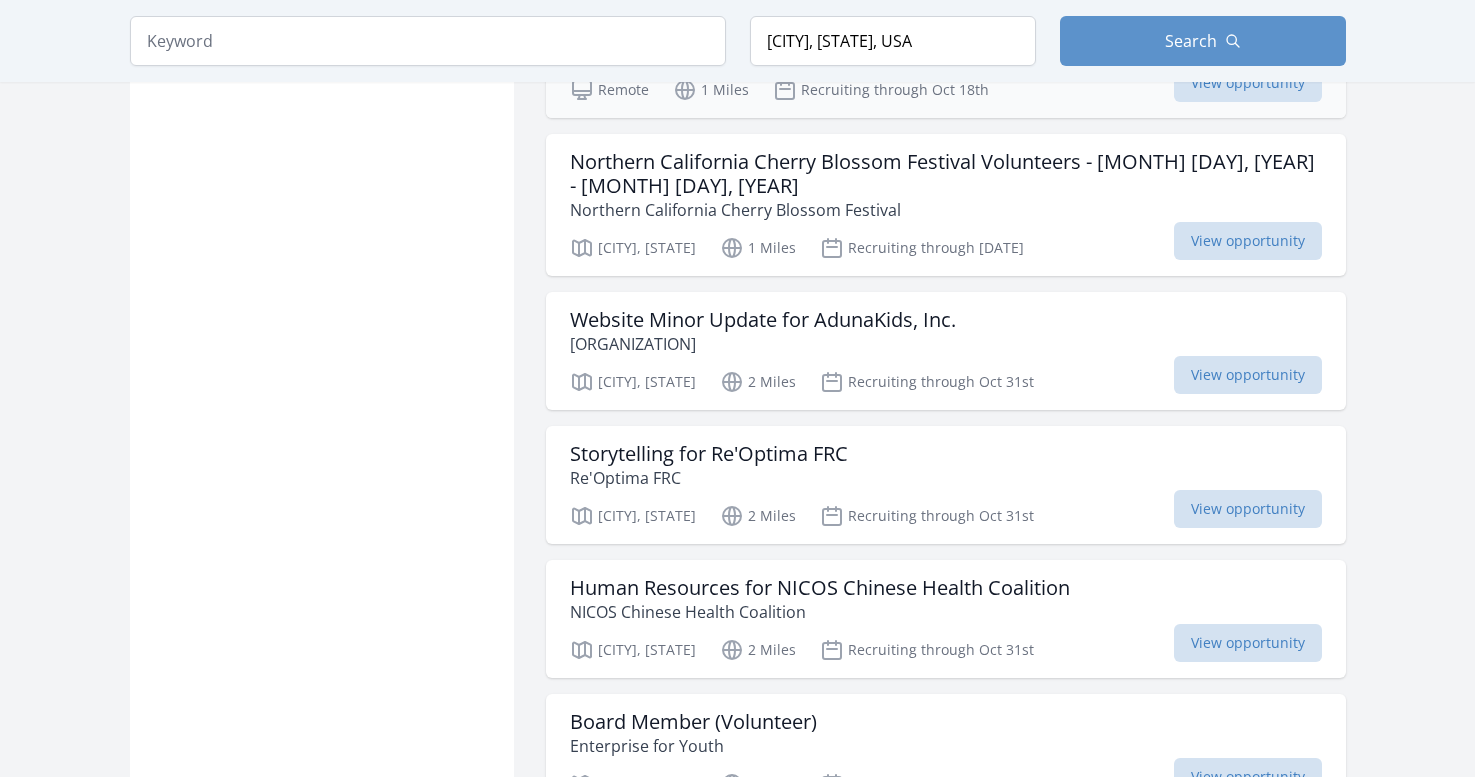scroll, scrollTop: 10416, scrollLeft: 0, axis: vertical 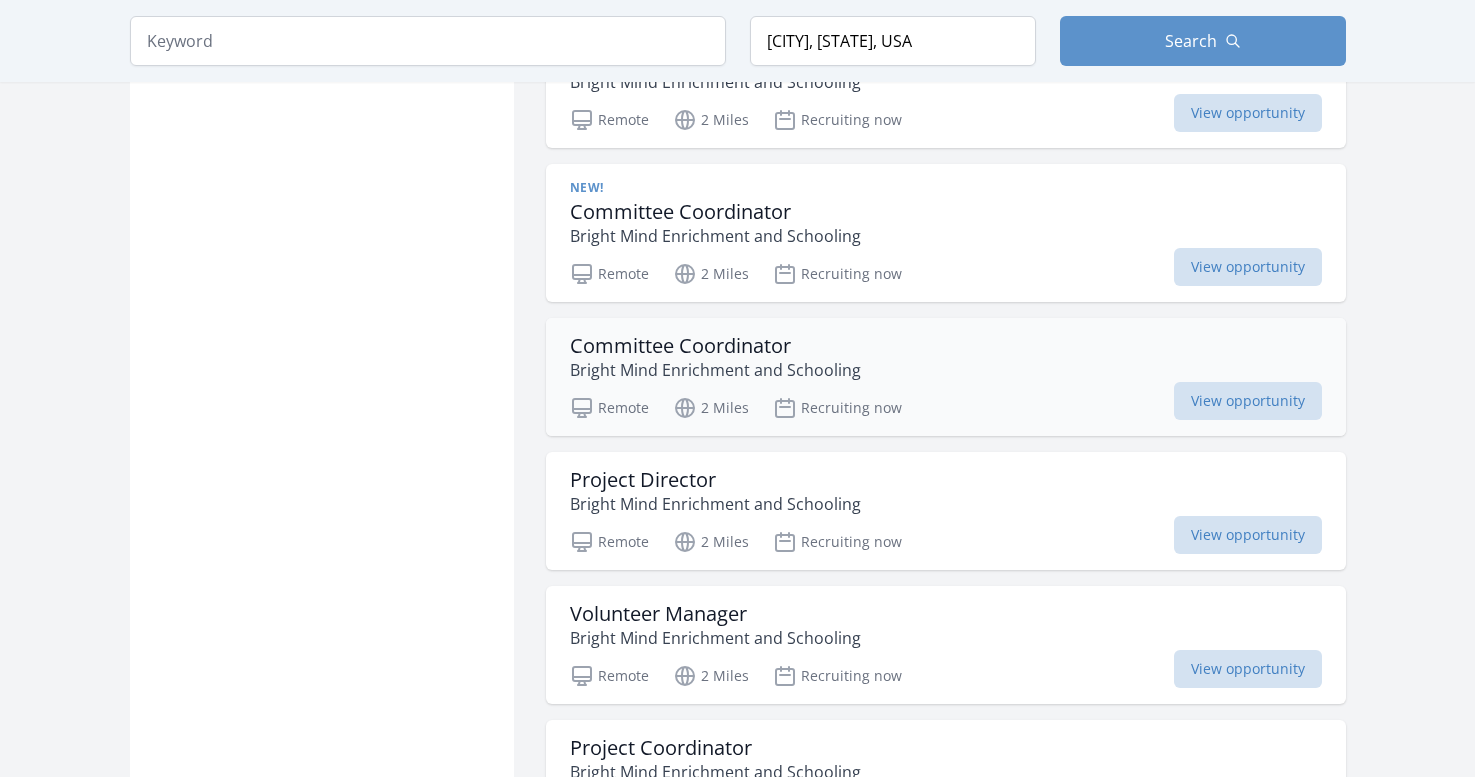 click on "Committee Coordinator" at bounding box center [715, 346] 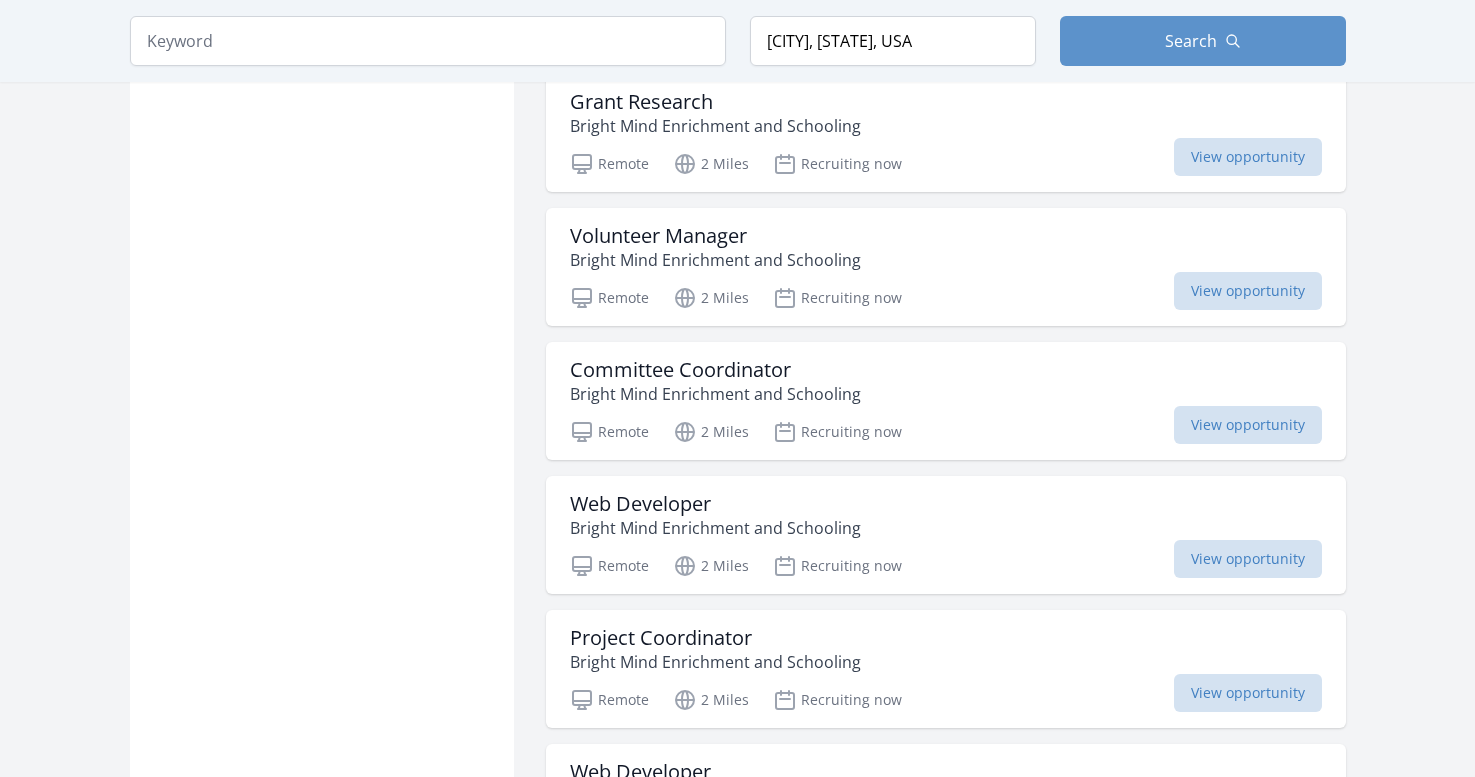 scroll, scrollTop: 12752, scrollLeft: 0, axis: vertical 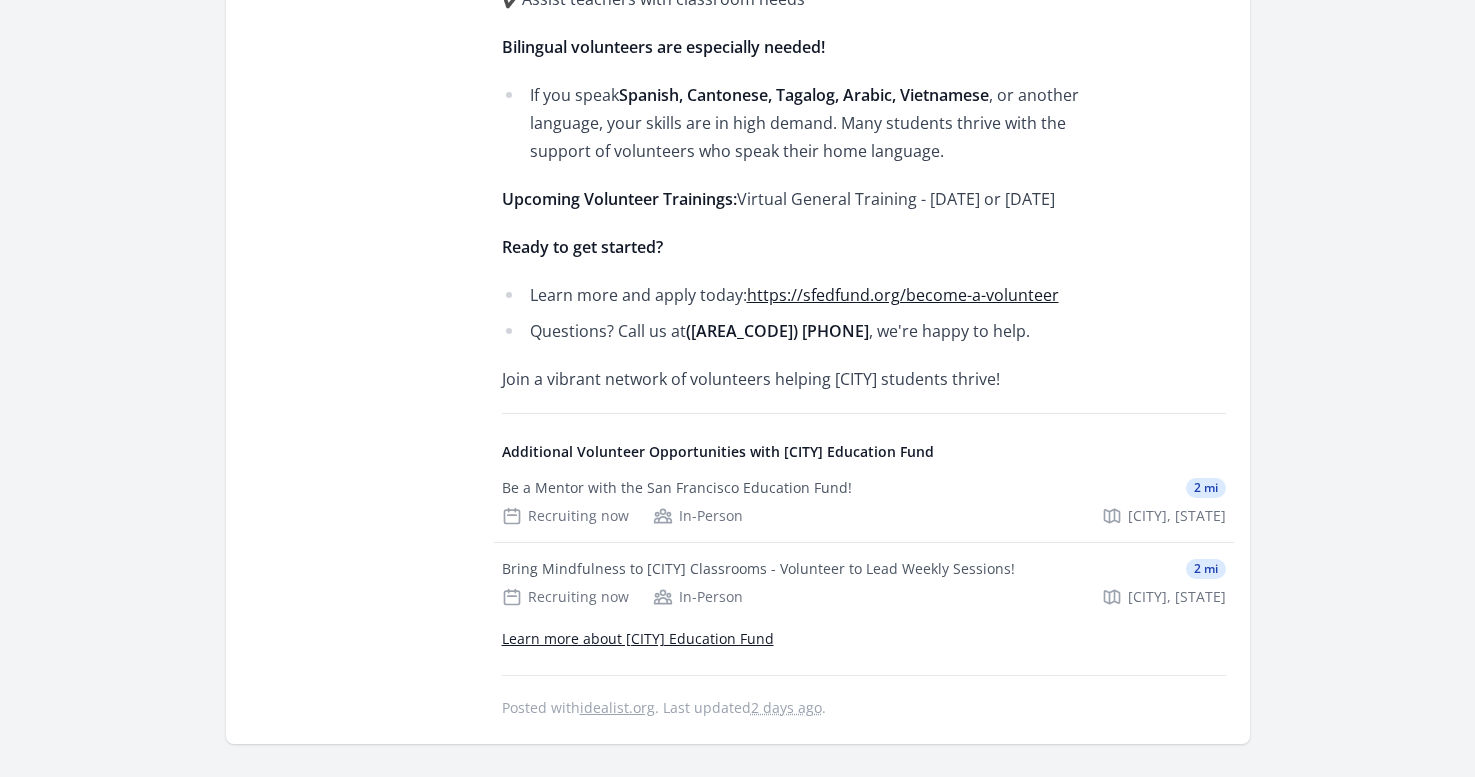 click on "https://sfedfund.org/become-a-volunteer" at bounding box center (903, 295) 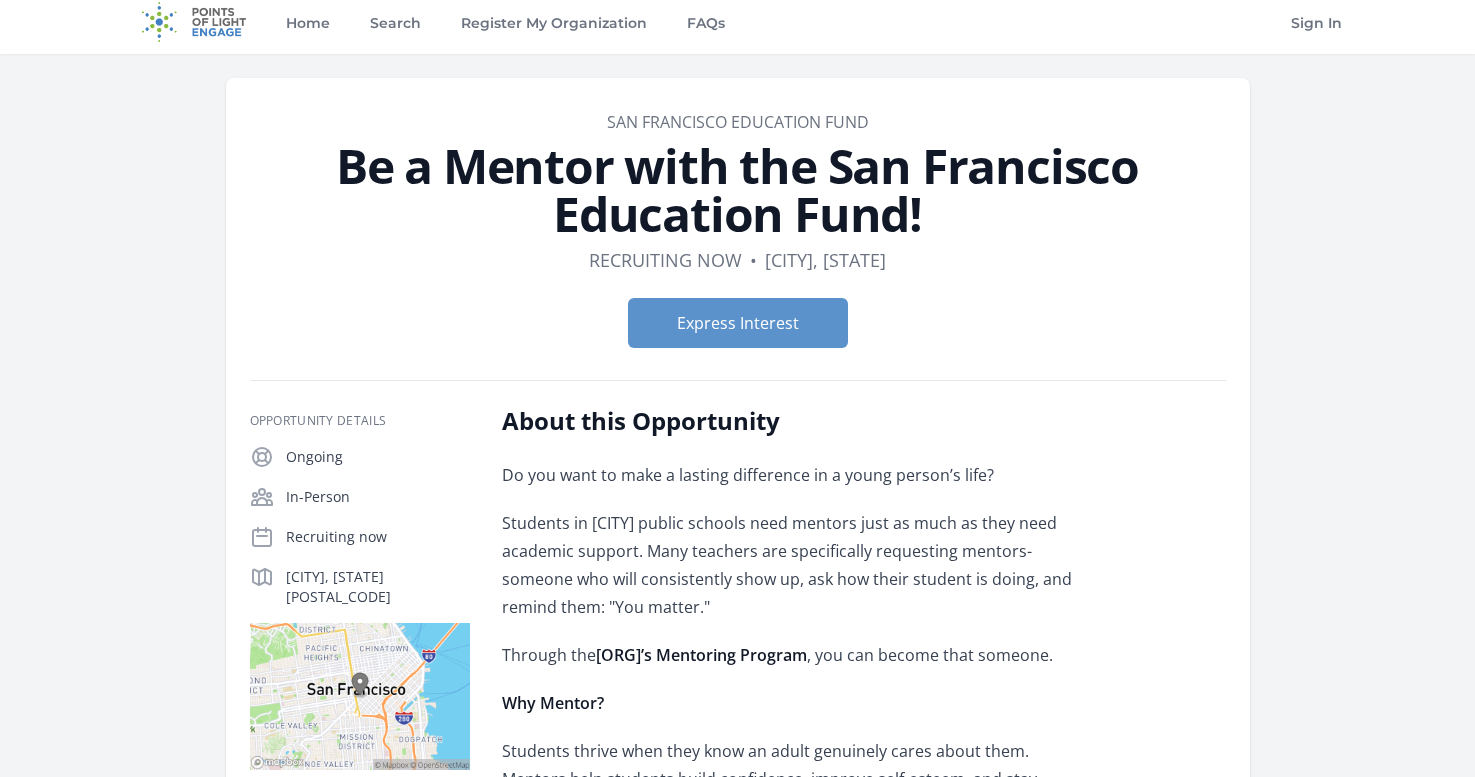 scroll, scrollTop: 0, scrollLeft: 0, axis: both 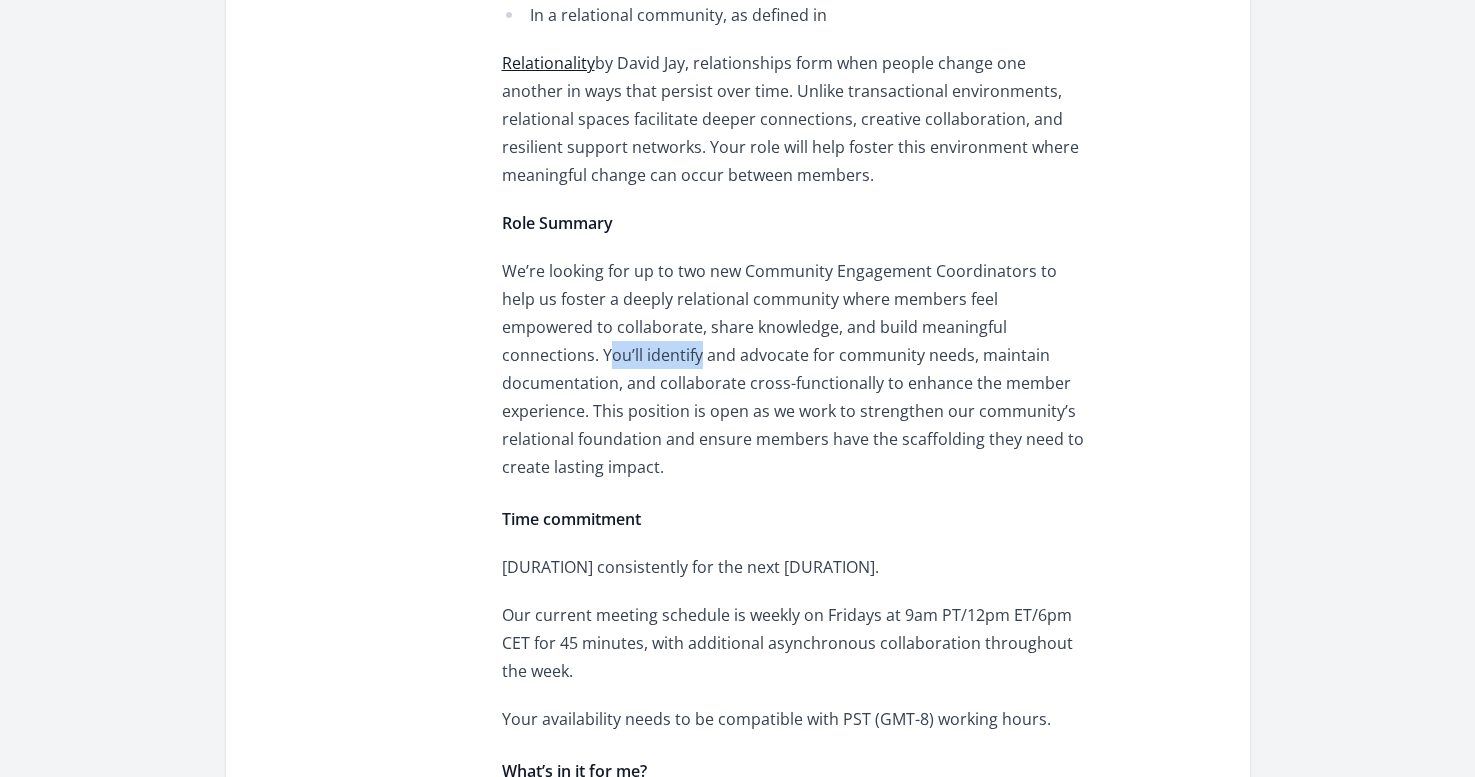 drag, startPoint x: 995, startPoint y: 331, endPoint x: 1104, endPoint y: 330, distance: 109.004585 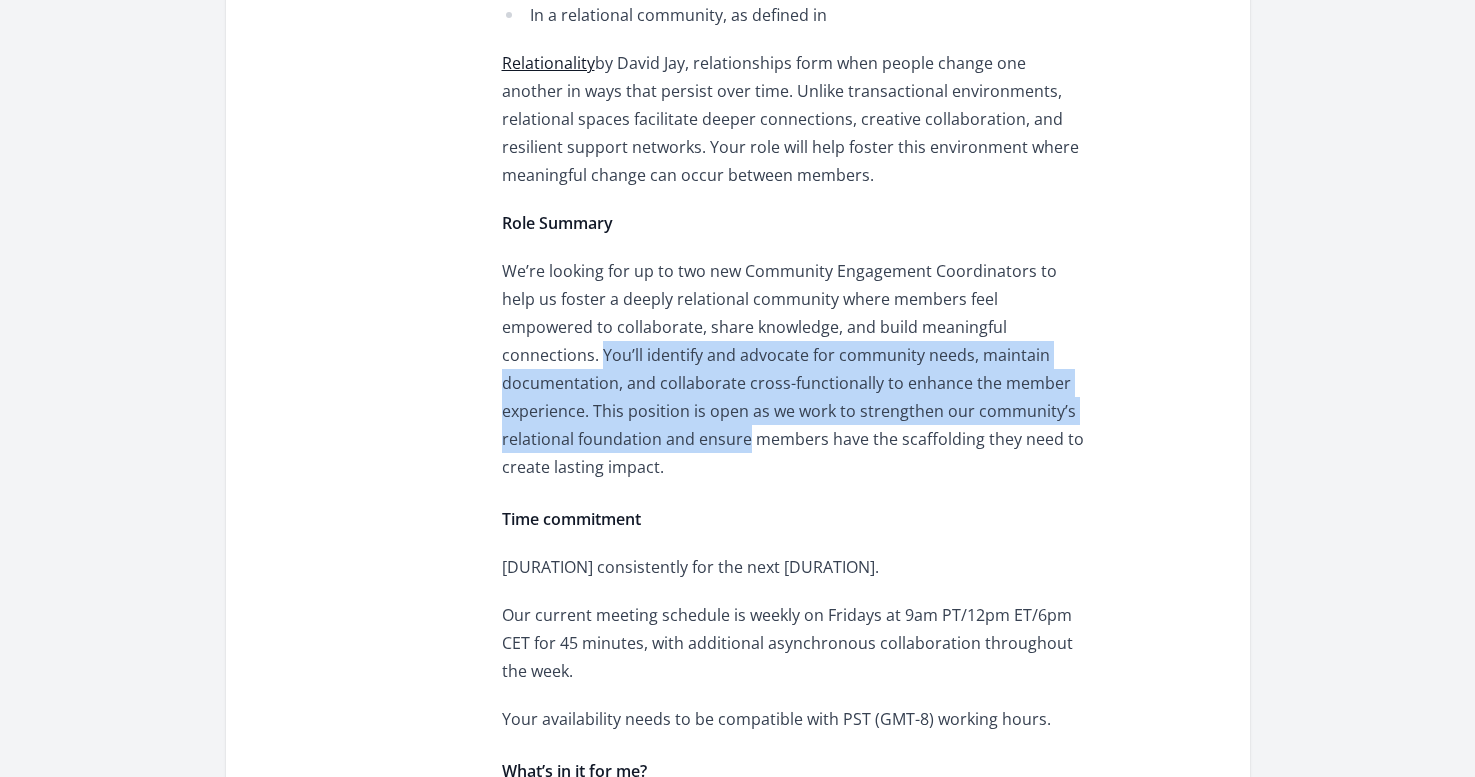 drag, startPoint x: 988, startPoint y: 330, endPoint x: 1094, endPoint y: 422, distance: 140.35669 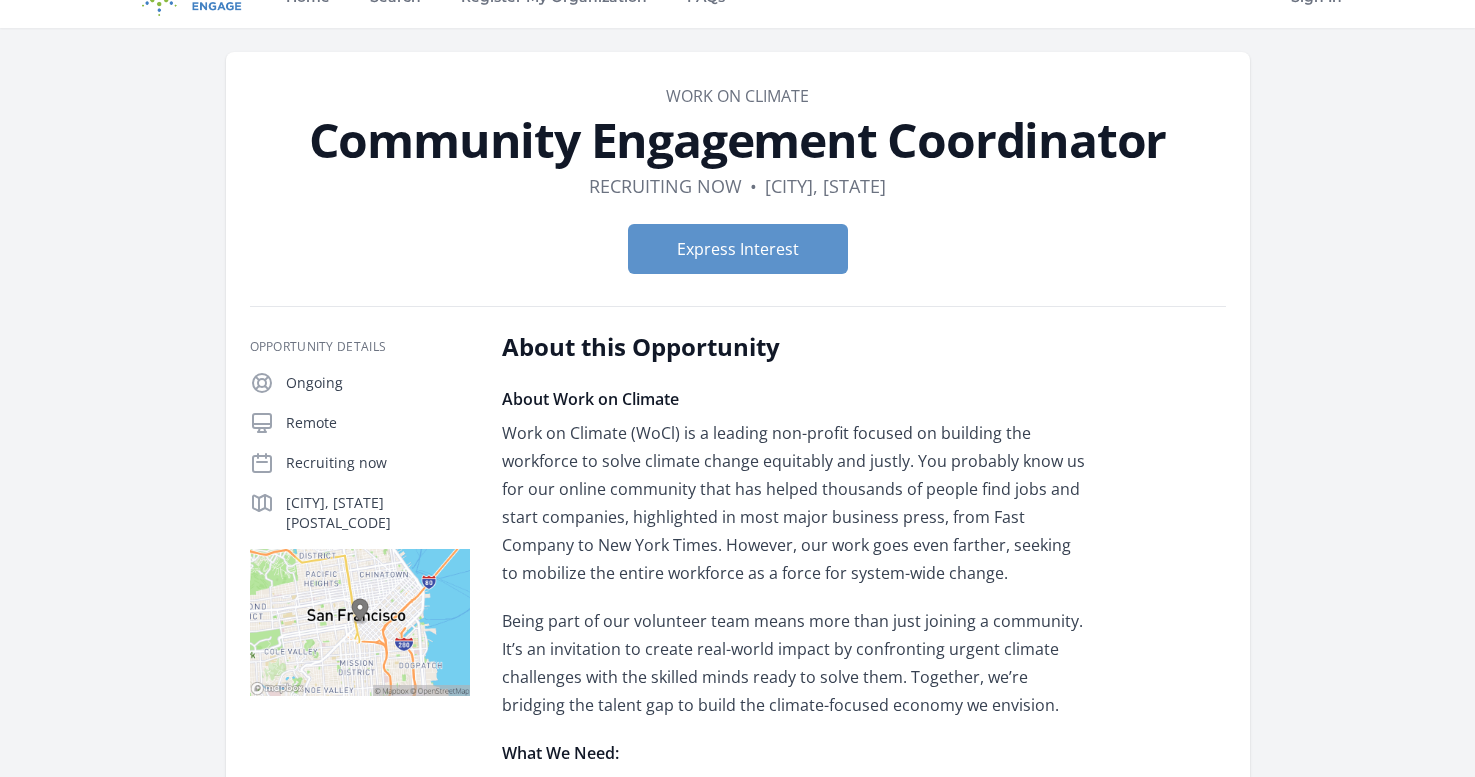 scroll, scrollTop: 0, scrollLeft: 0, axis: both 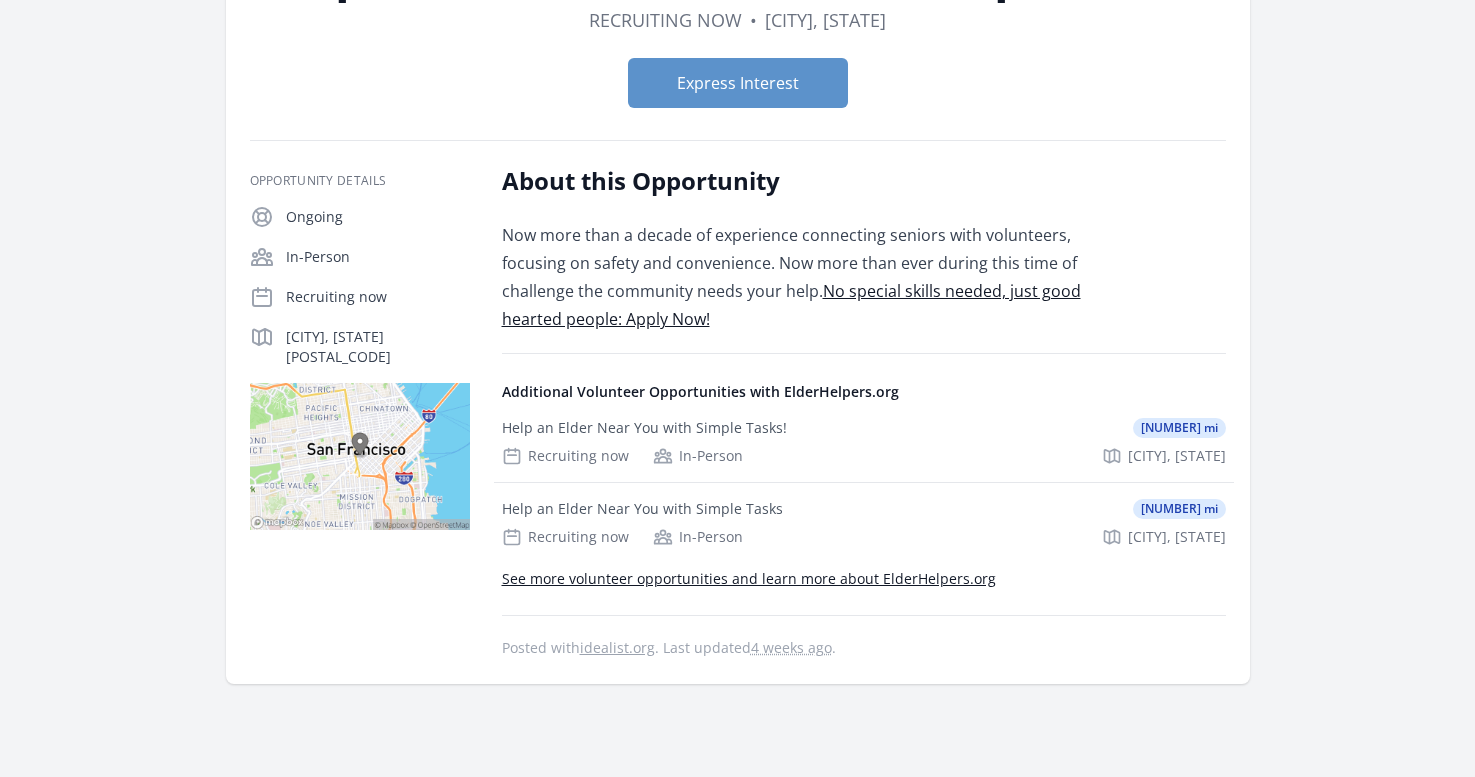 click on "No special skills needed, just good hearted people: Apply Now!" at bounding box center (791, 305) 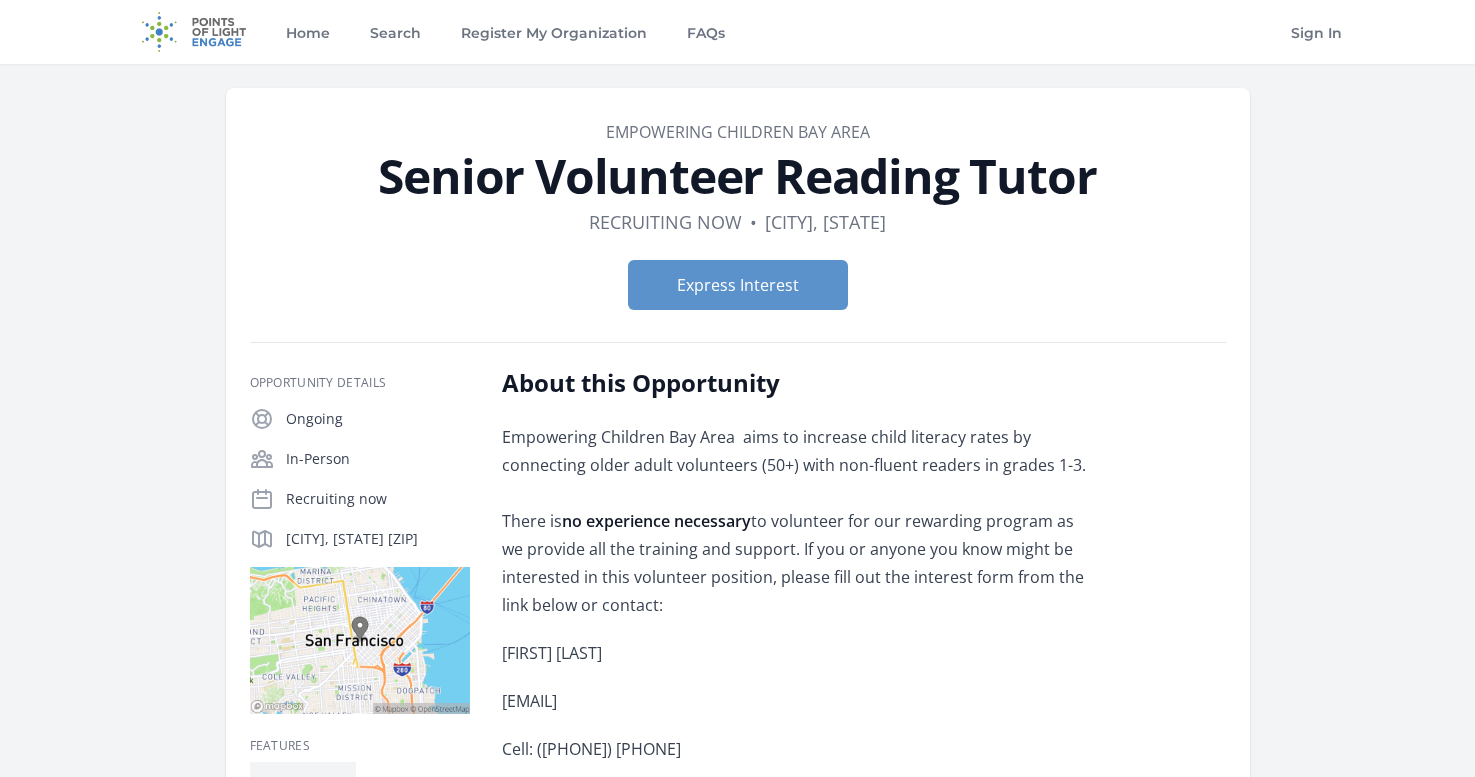 scroll, scrollTop: 0, scrollLeft: 0, axis: both 